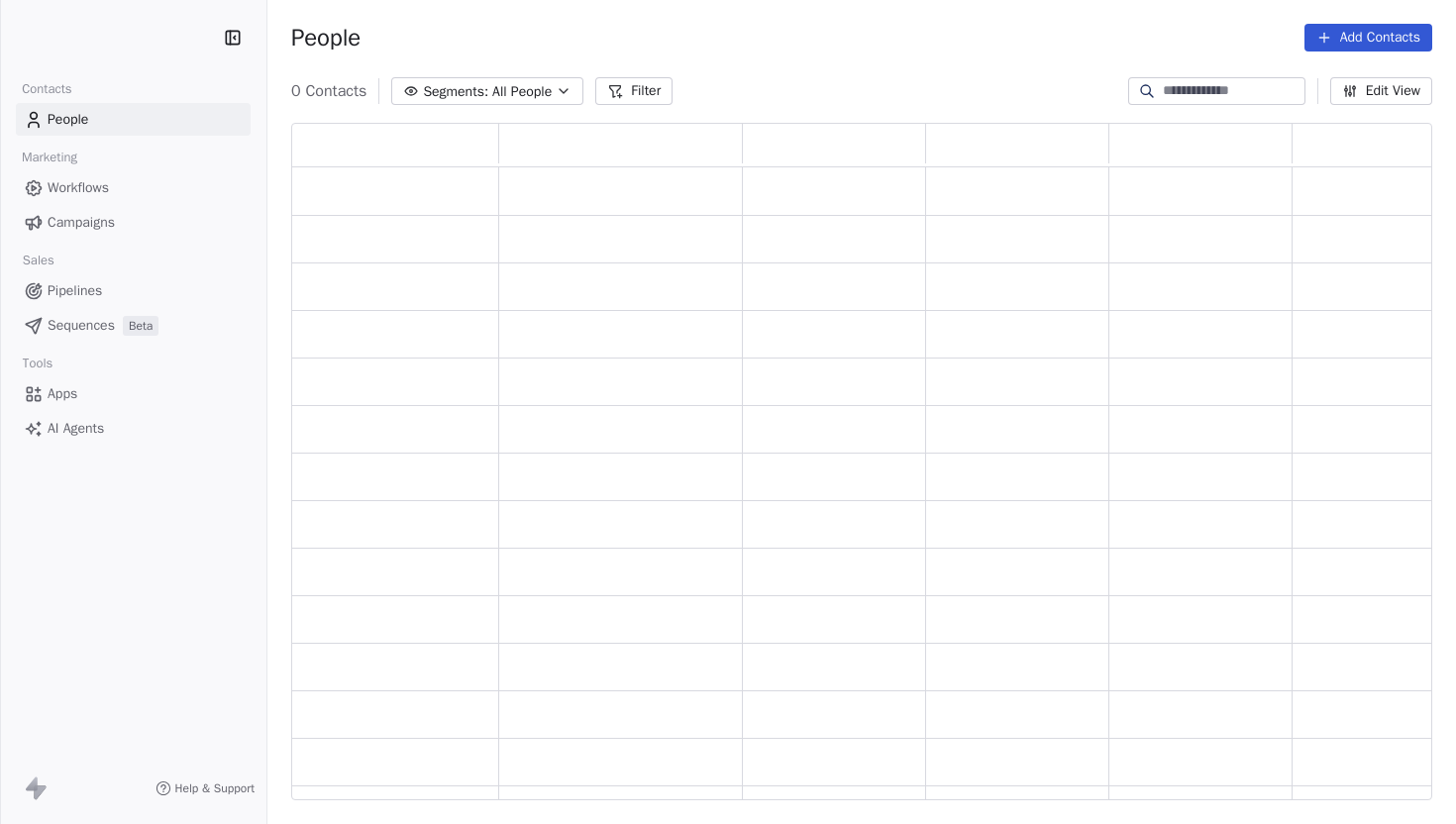scroll, scrollTop: 0, scrollLeft: 0, axis: both 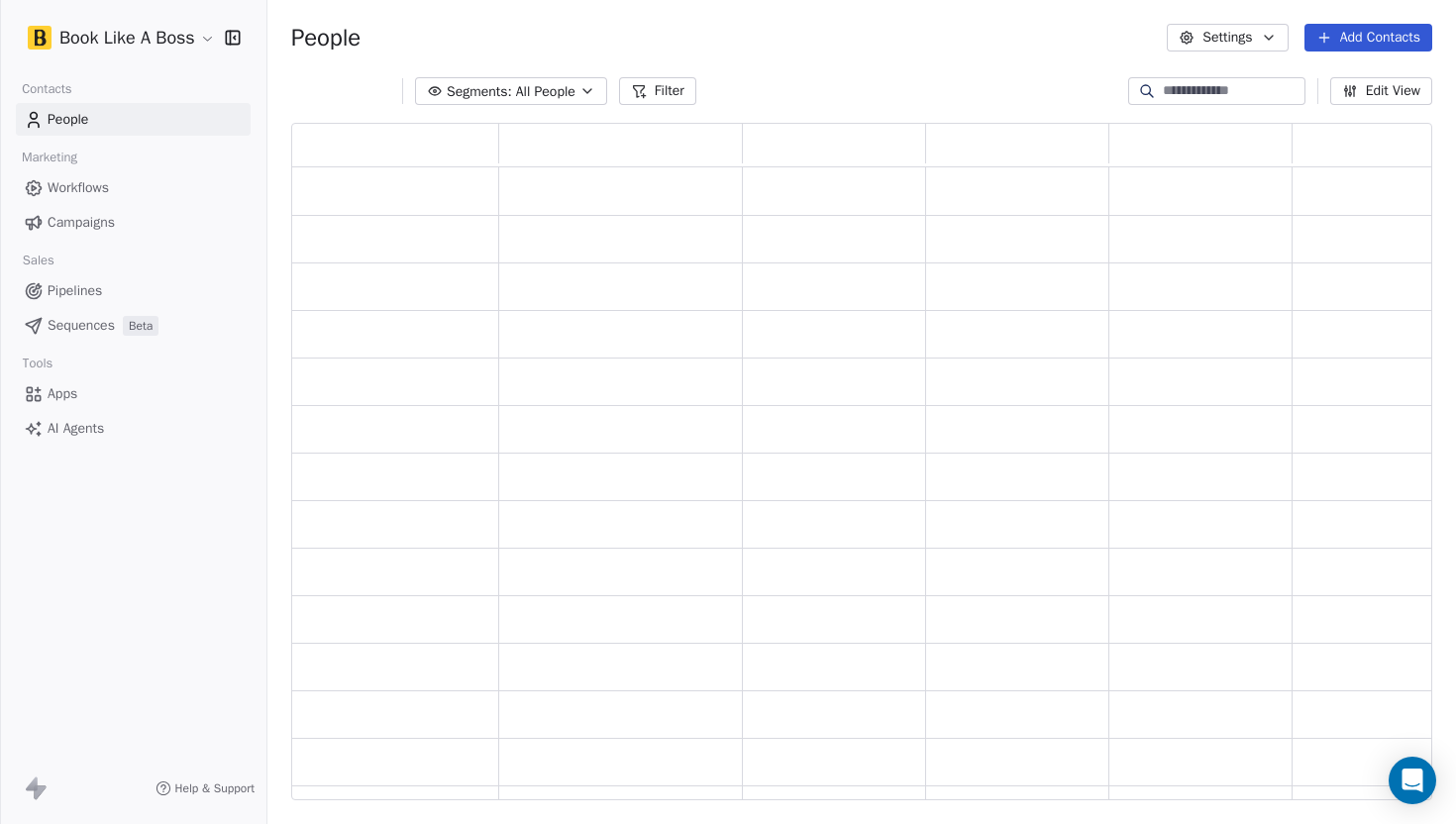 click on "Add Contacts" at bounding box center (1368, 38) 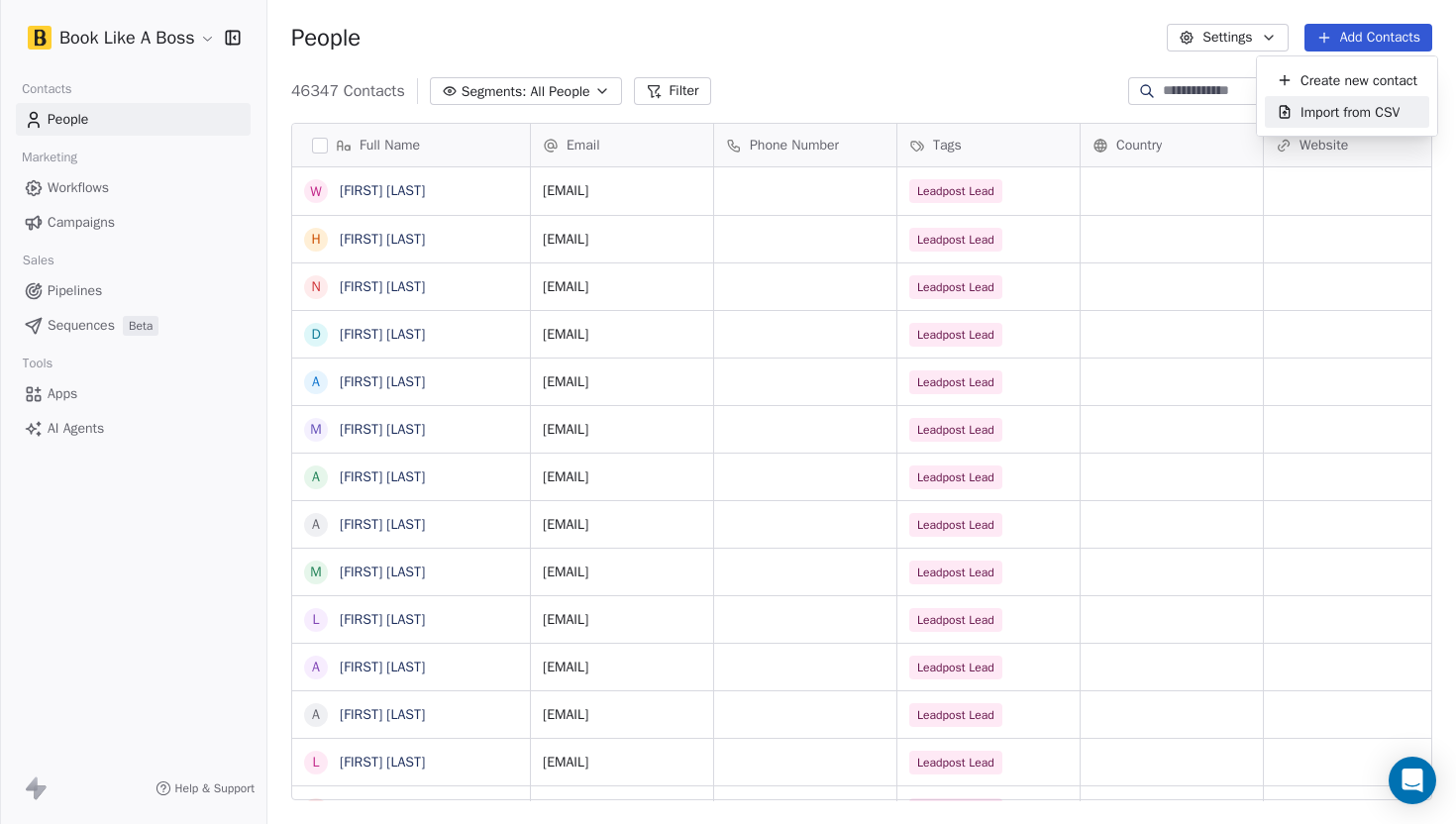 scroll, scrollTop: 1, scrollLeft: 1, axis: both 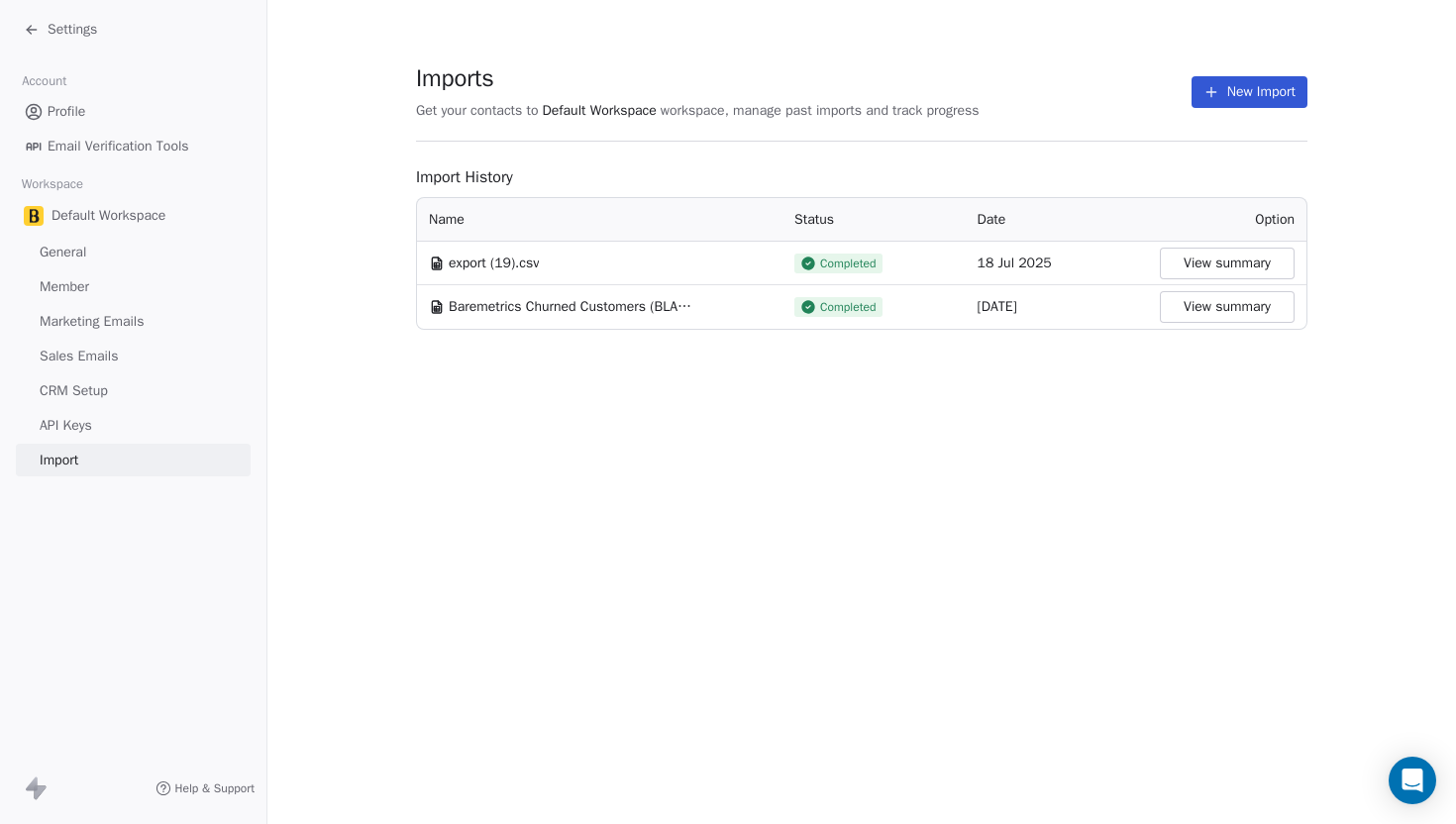 click 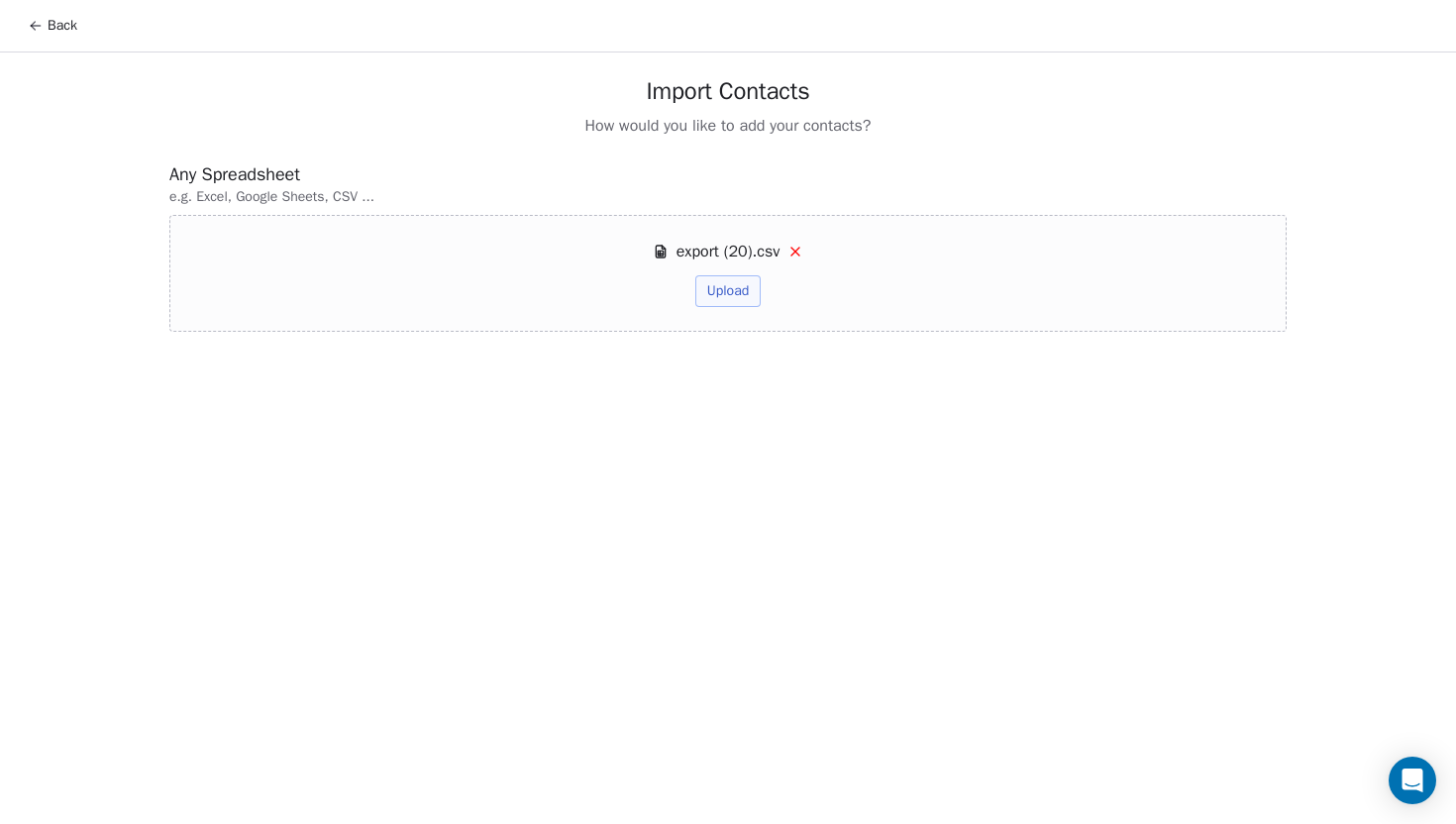 click on "Upload" at bounding box center [728, 291] 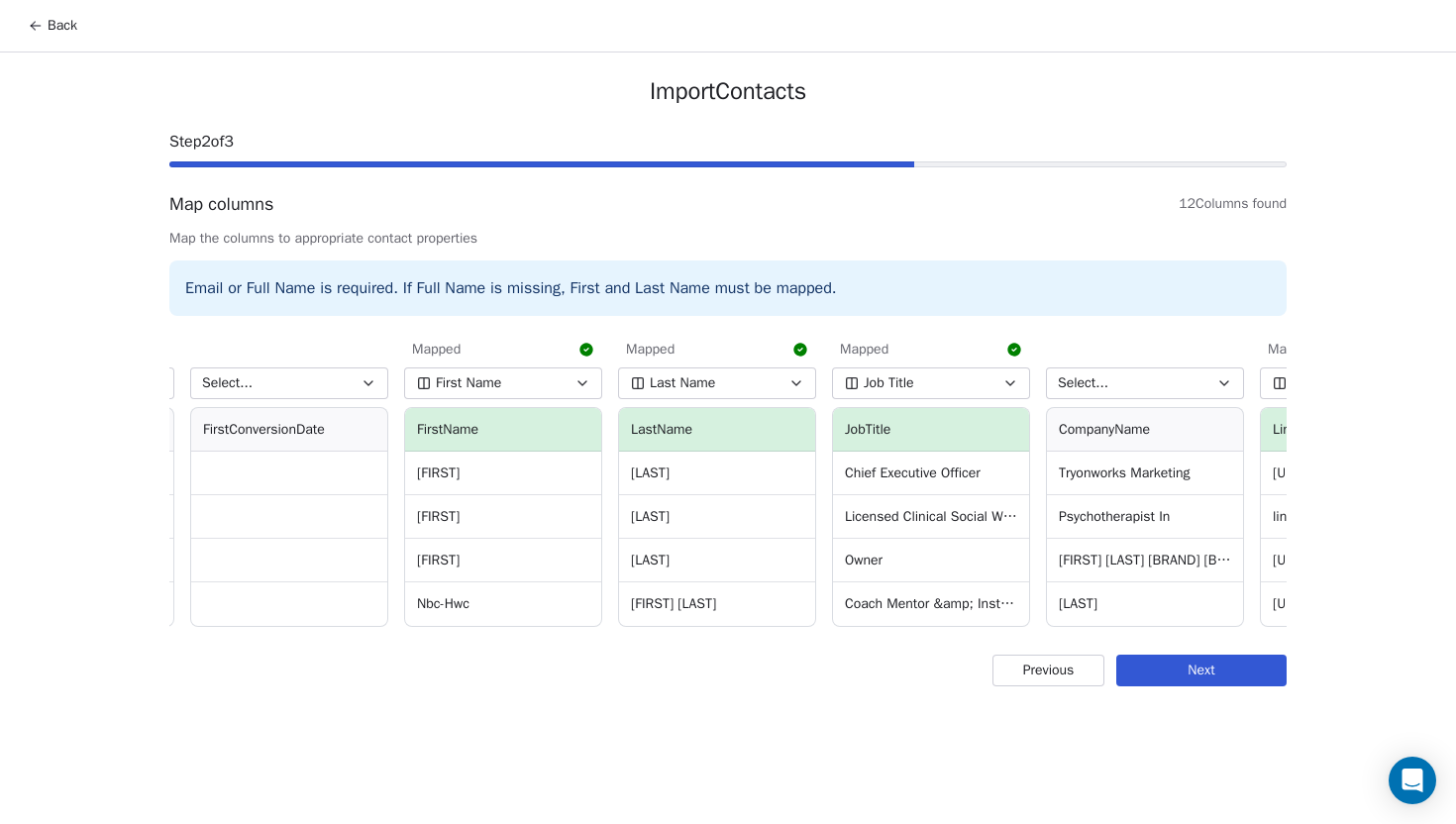 scroll, scrollTop: 0, scrollLeft: 859, axis: horizontal 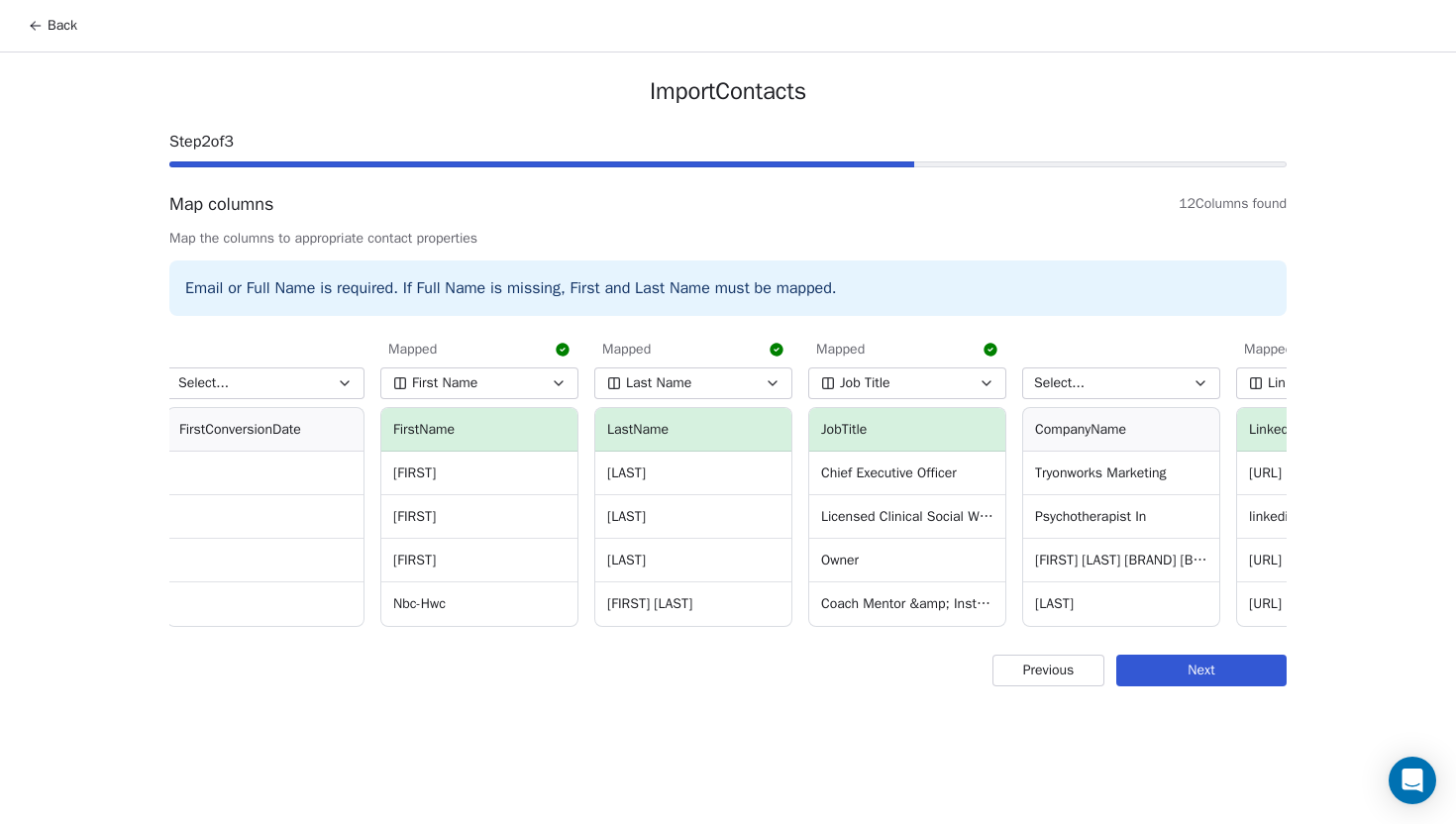 click on "Job Title" at bounding box center [907, 383] 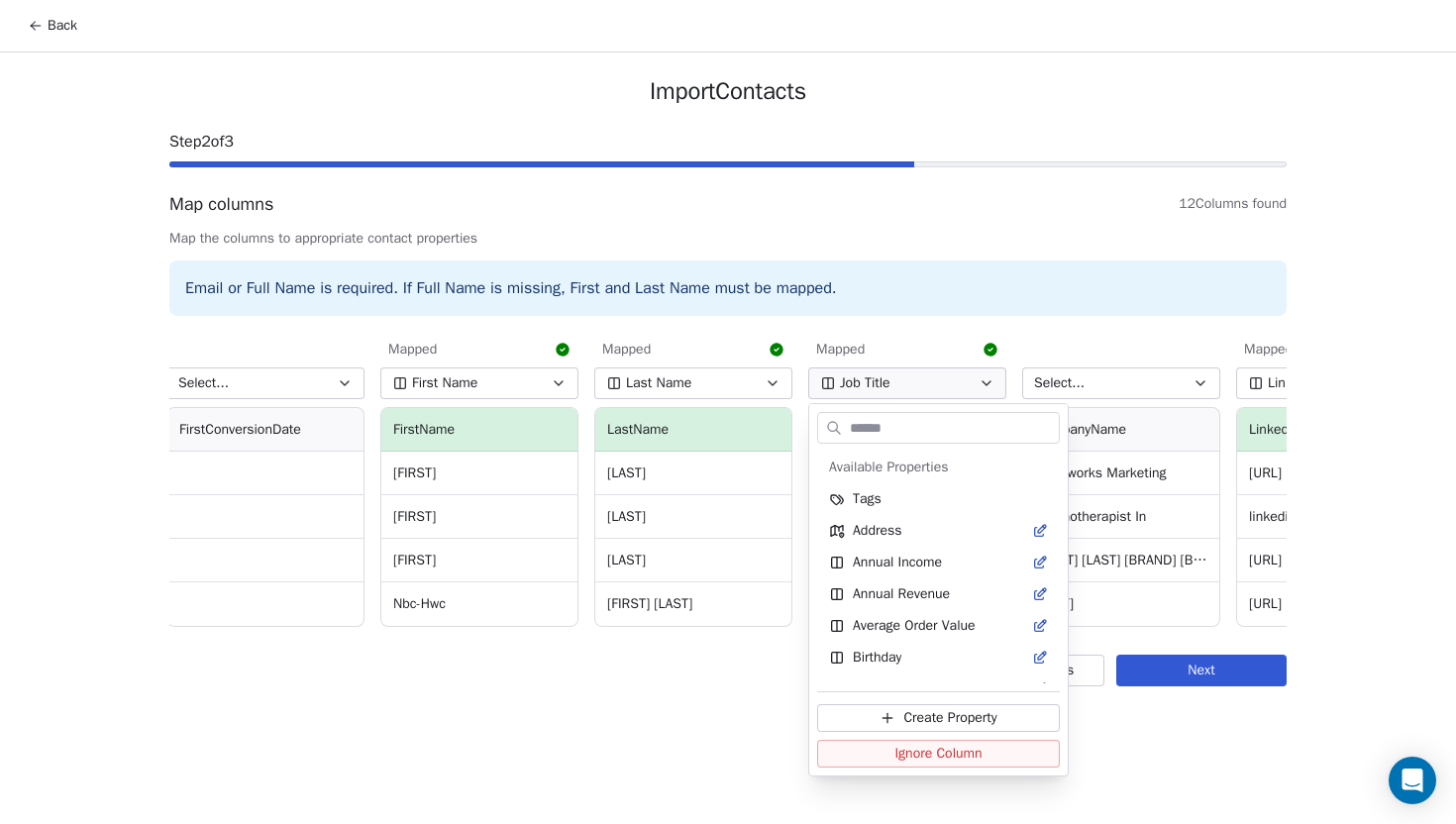 scroll, scrollTop: 465, scrollLeft: 0, axis: vertical 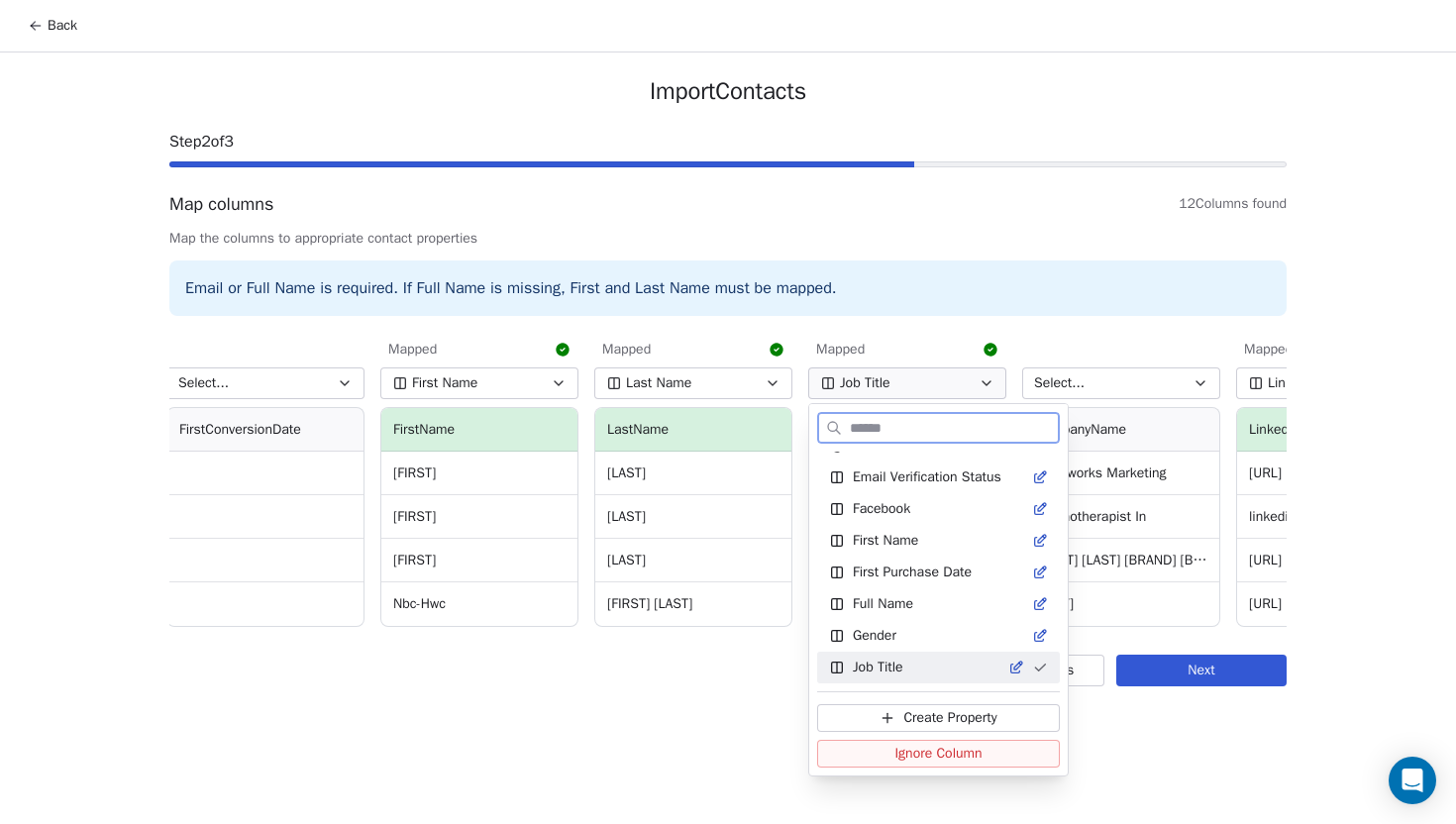 click on "Ignore Column" at bounding box center [938, 754] 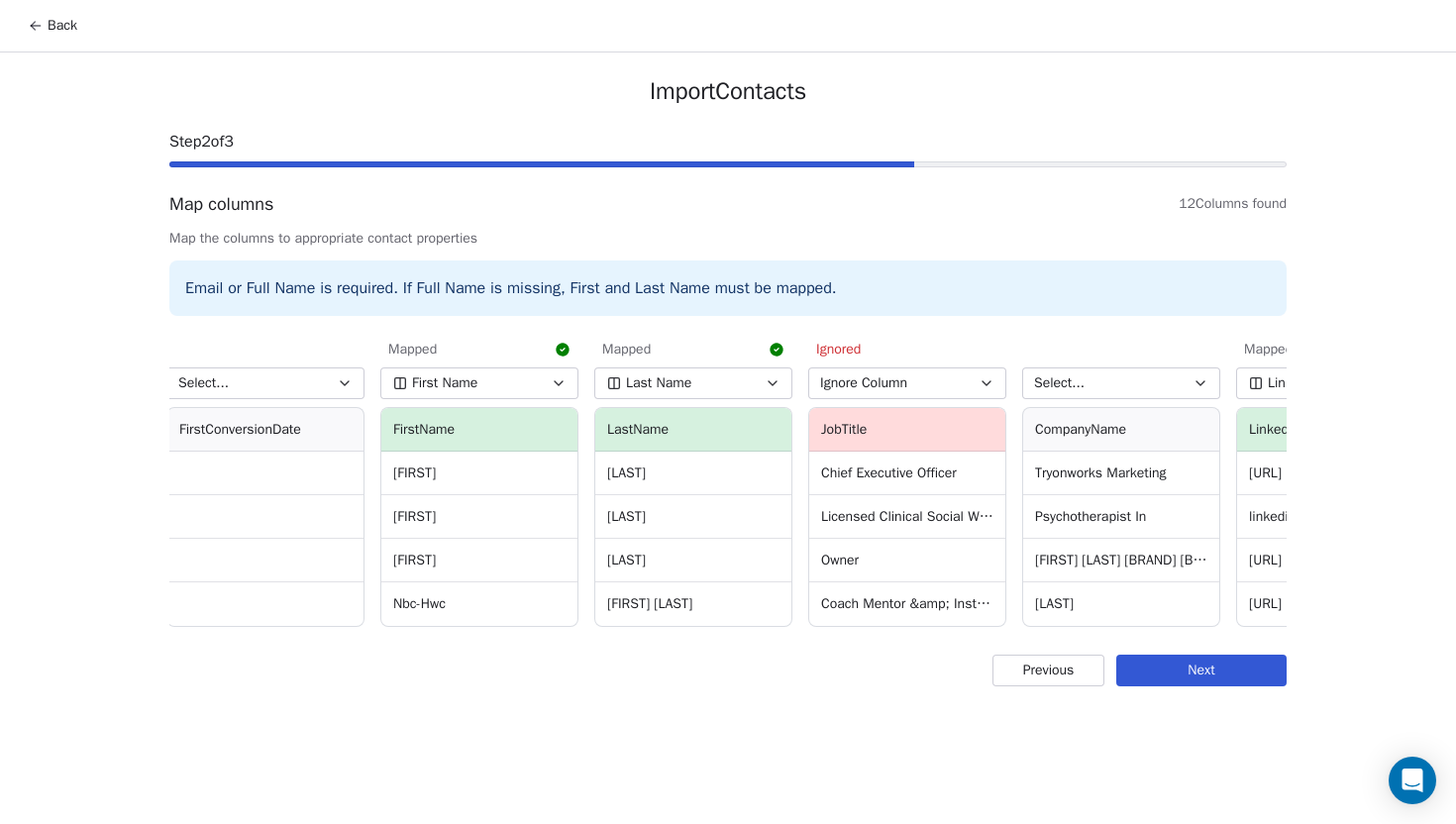 click on "Select..." at bounding box center [1121, 383] 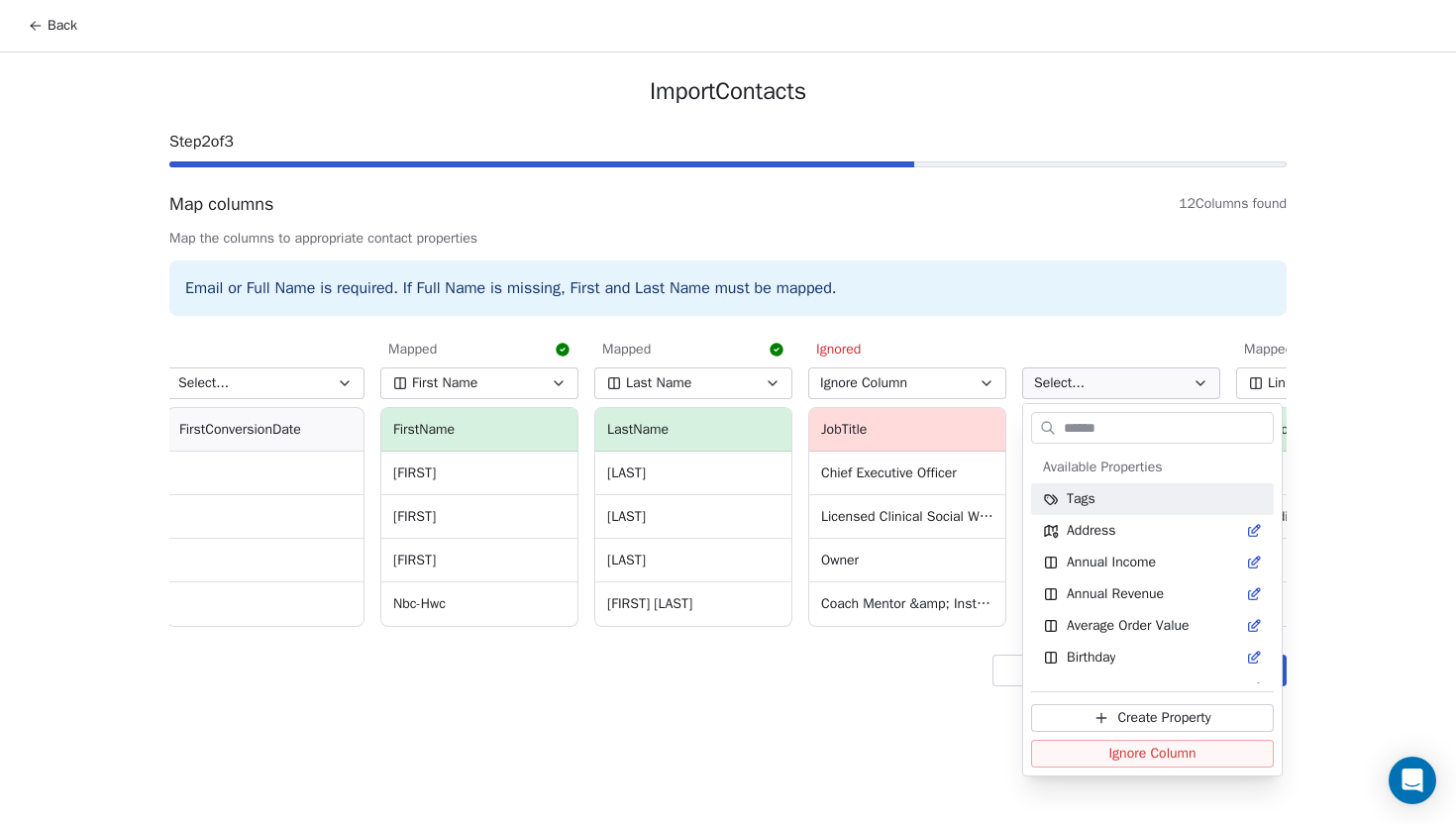 click on "Back Import  Contacts Step  2  of  3 Map columns 12  Columns found Map the columns to appropriate contact properties Email or Full Name is required. If Full Name is missing, First and Last Name must be mapped.   Select... RecordId 46243229 46240634 46236492 46235756   Select... SendDate 7/21/2025 7/20/2025 7/20/2025 7/20/2025   Select... TotalPageViews 6 1 2 1   Select... LastReturnDate   Select... FirstConversionDate   Mapped First Name FirstName Alan Marlene Dennis Nbc-Hwc   Mapped Last Name LastName Hanawalt Kaufman Eakin Michelle Kabashinski   Ignored Ignore Column JobTitle Chief Executive Officer Licensed Clinical Social Work Owner Coach Mentor &amp; Instructor   Select... CompanyName Tryonworks Marketing Psychotherapist In Dennis Eakin Mazda Kia Chopra   Mapped LinkedIn LinkedInUrl linkedin.com/in/alan-hanawalt-a8967726 linkedin.com/in/marlene-kaufman-31519618 linkedin.com/in/dennis-eakin-b821322a linkedin.com/in/michellekabashinski   Mapped Email Email alan_hanawalt@yahoo.com marlenek@mindspring.com" at bounding box center [728, 412] 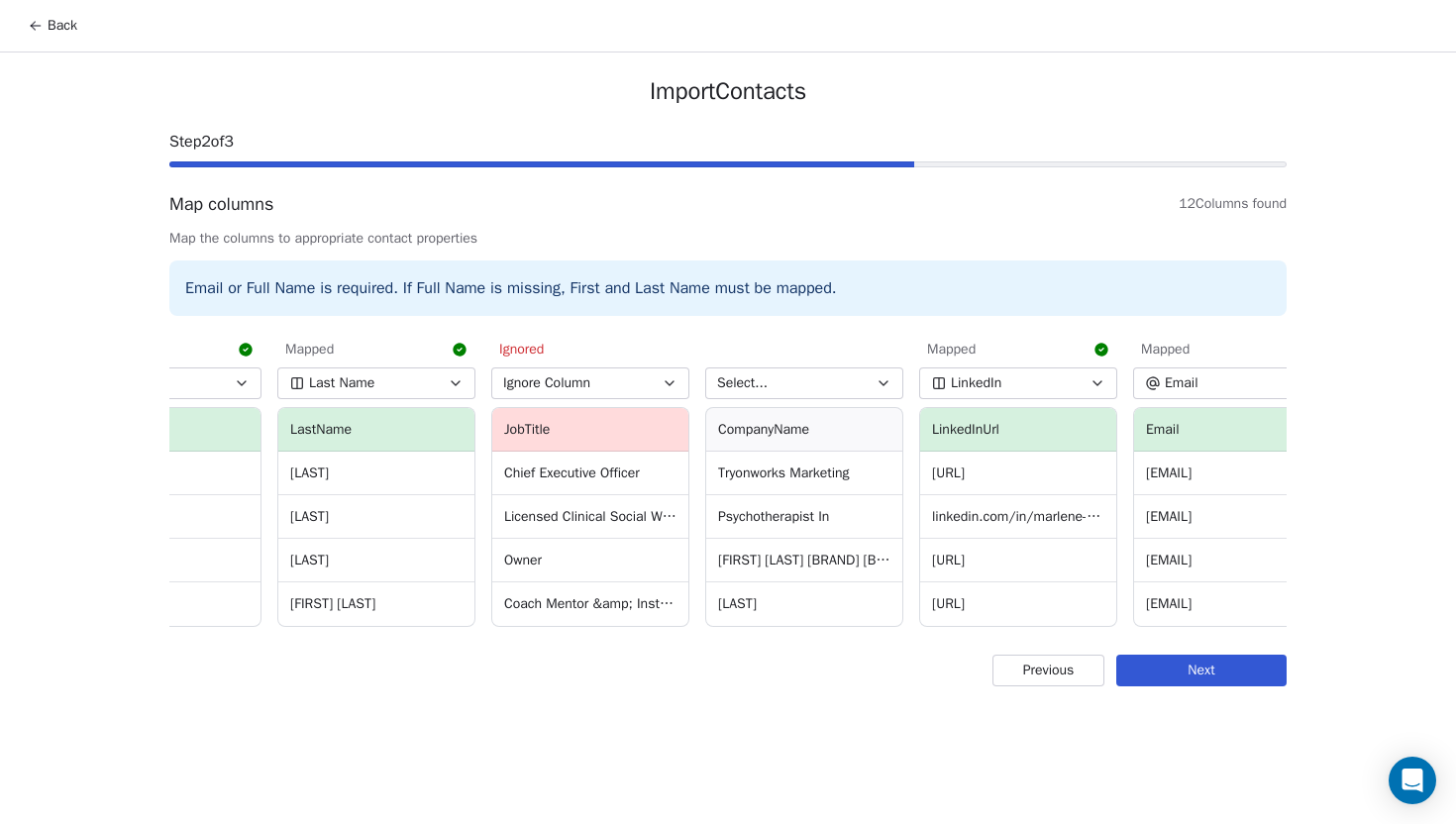 scroll, scrollTop: 0, scrollLeft: 1320, axis: horizontal 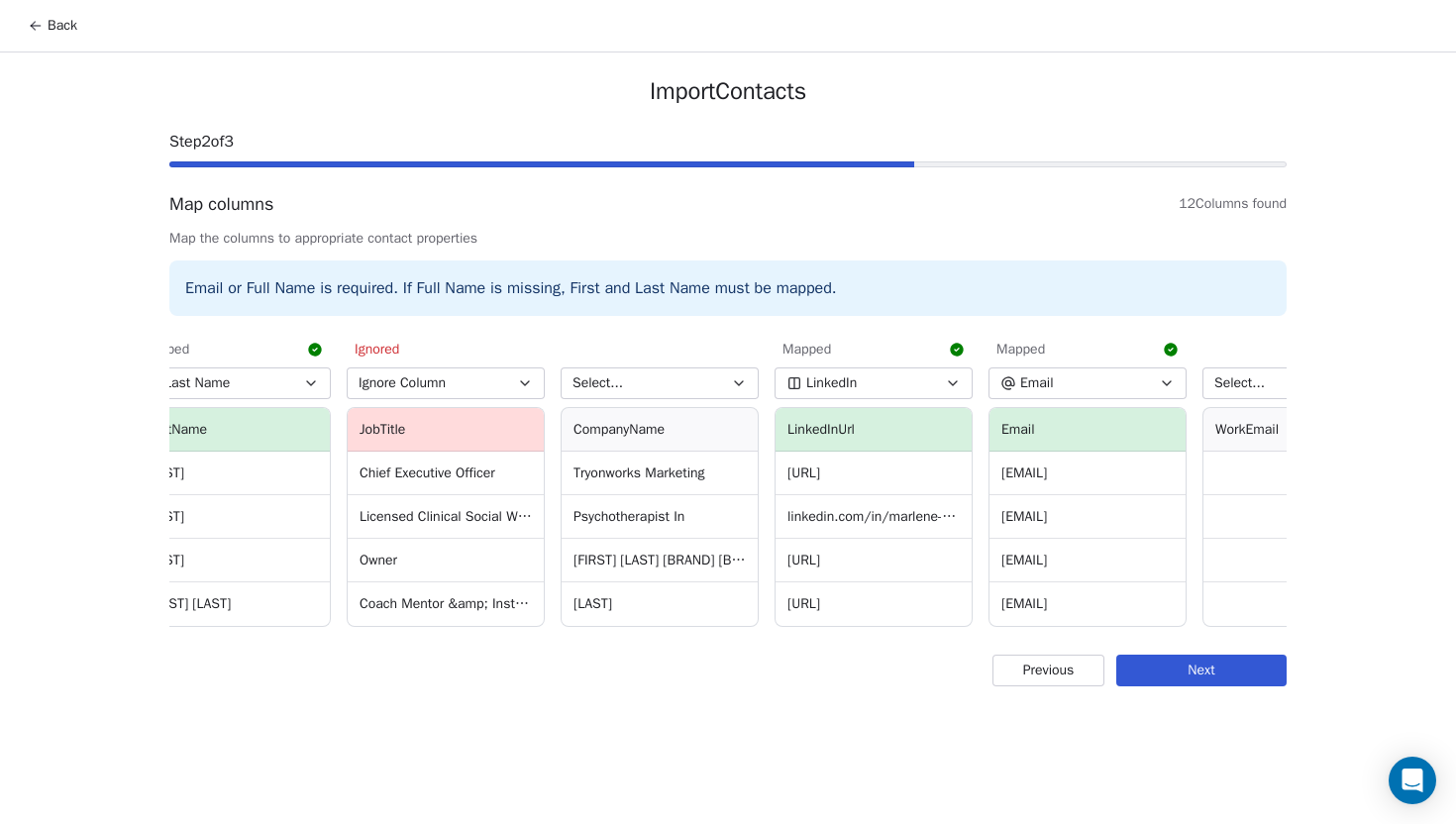 click 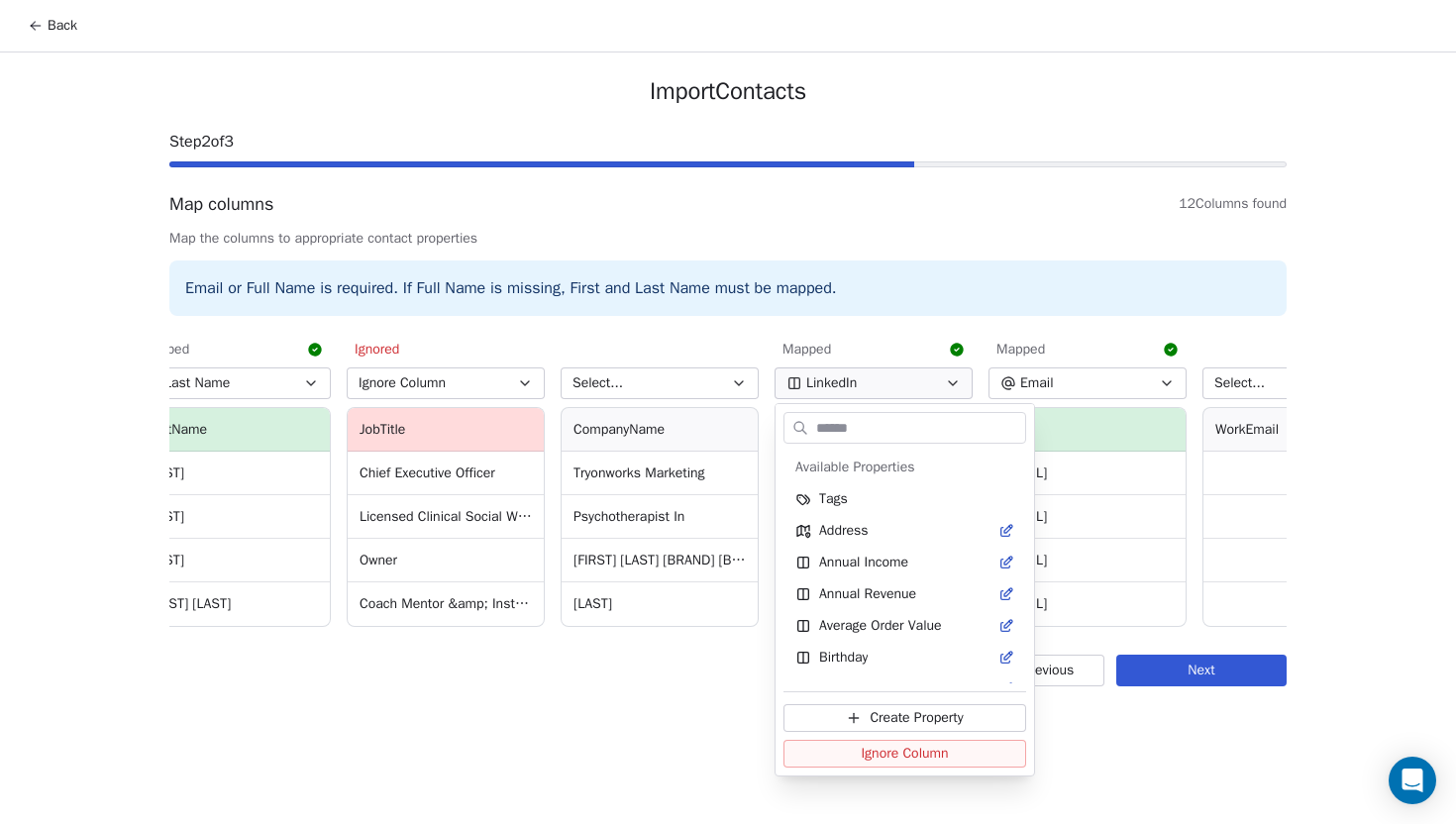 scroll, scrollTop: 656, scrollLeft: 0, axis: vertical 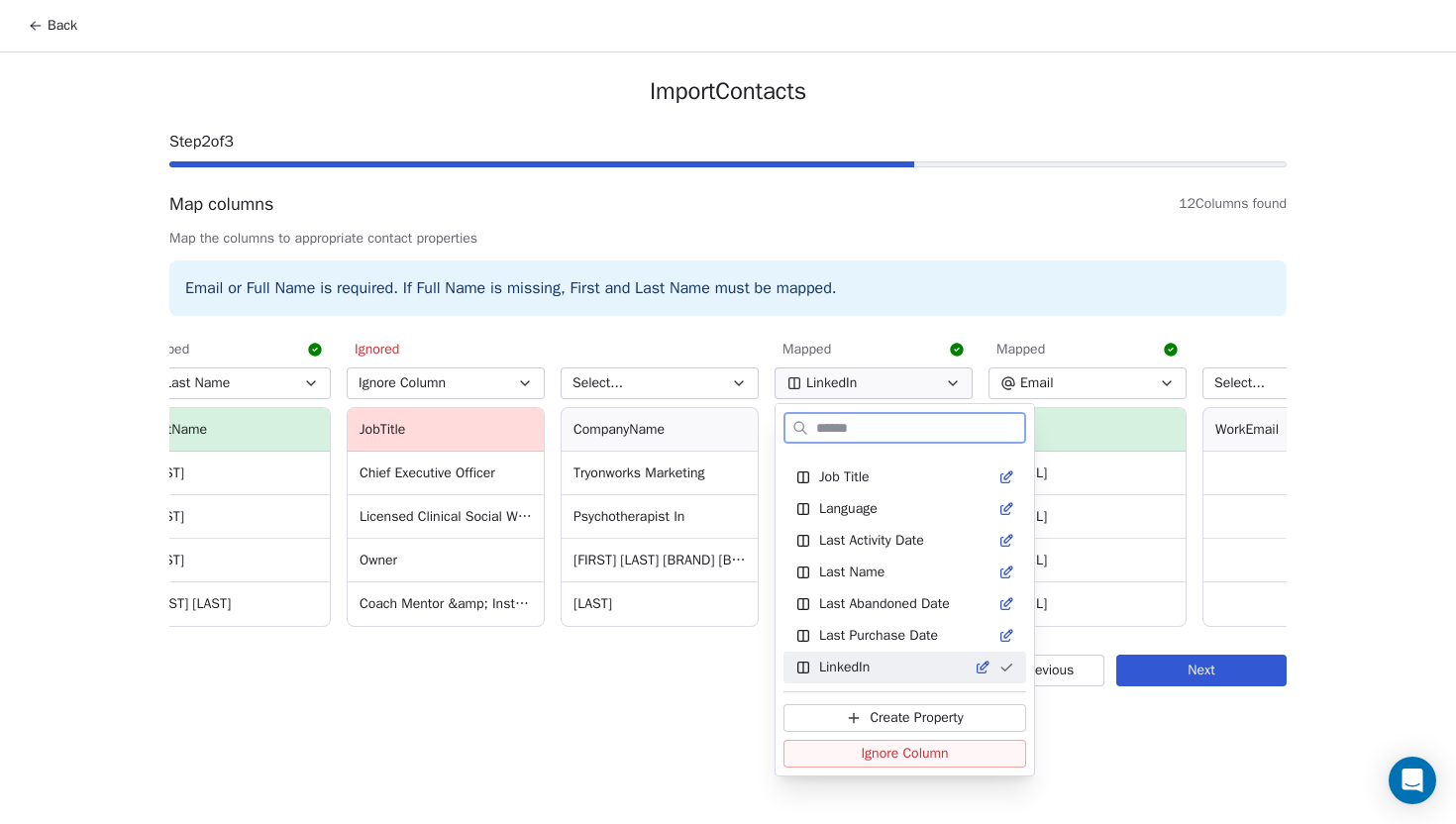 click on "Ignore Column" at bounding box center (904, 754) 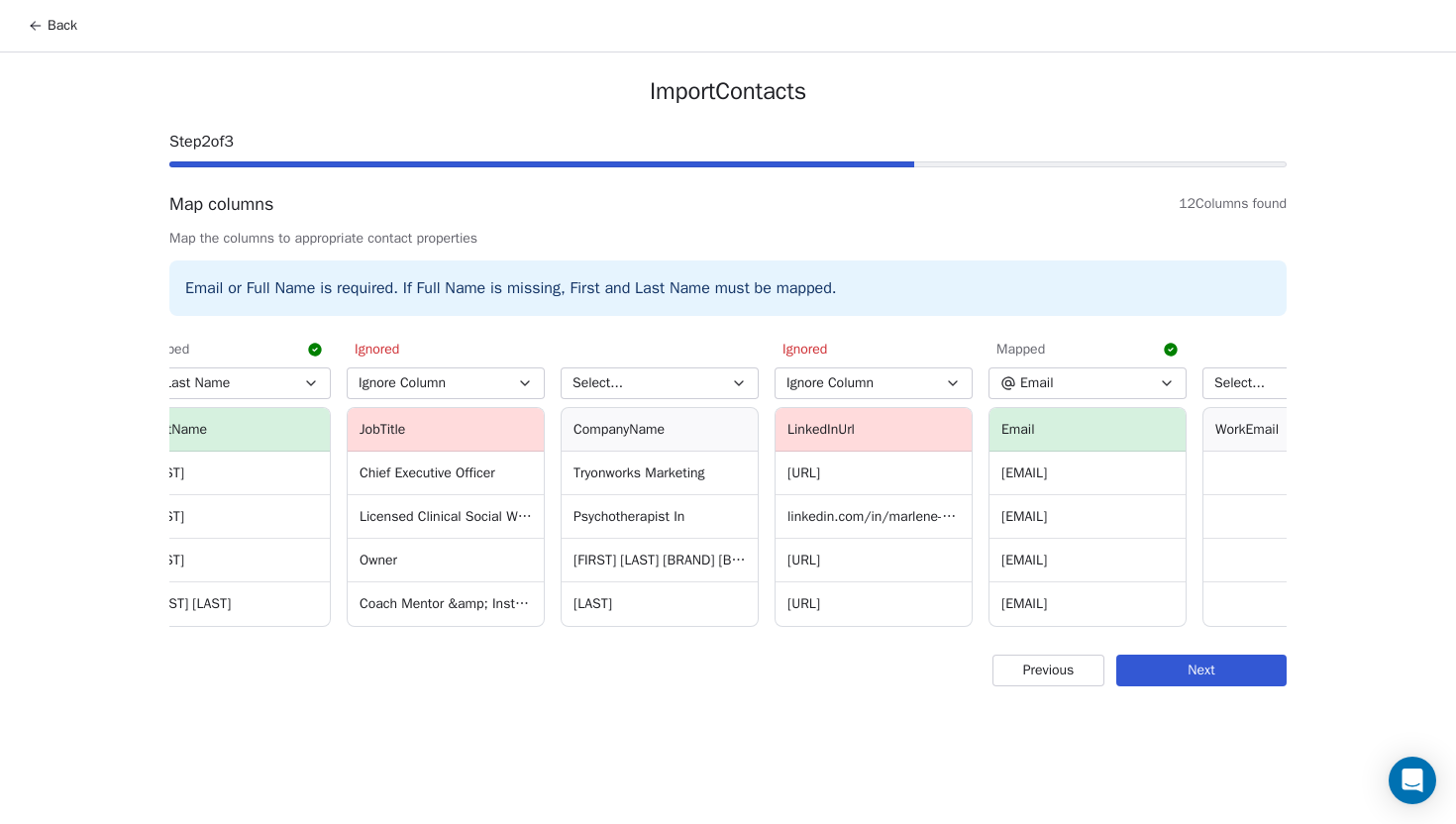 scroll, scrollTop: 0, scrollLeft: 1434, axis: horizontal 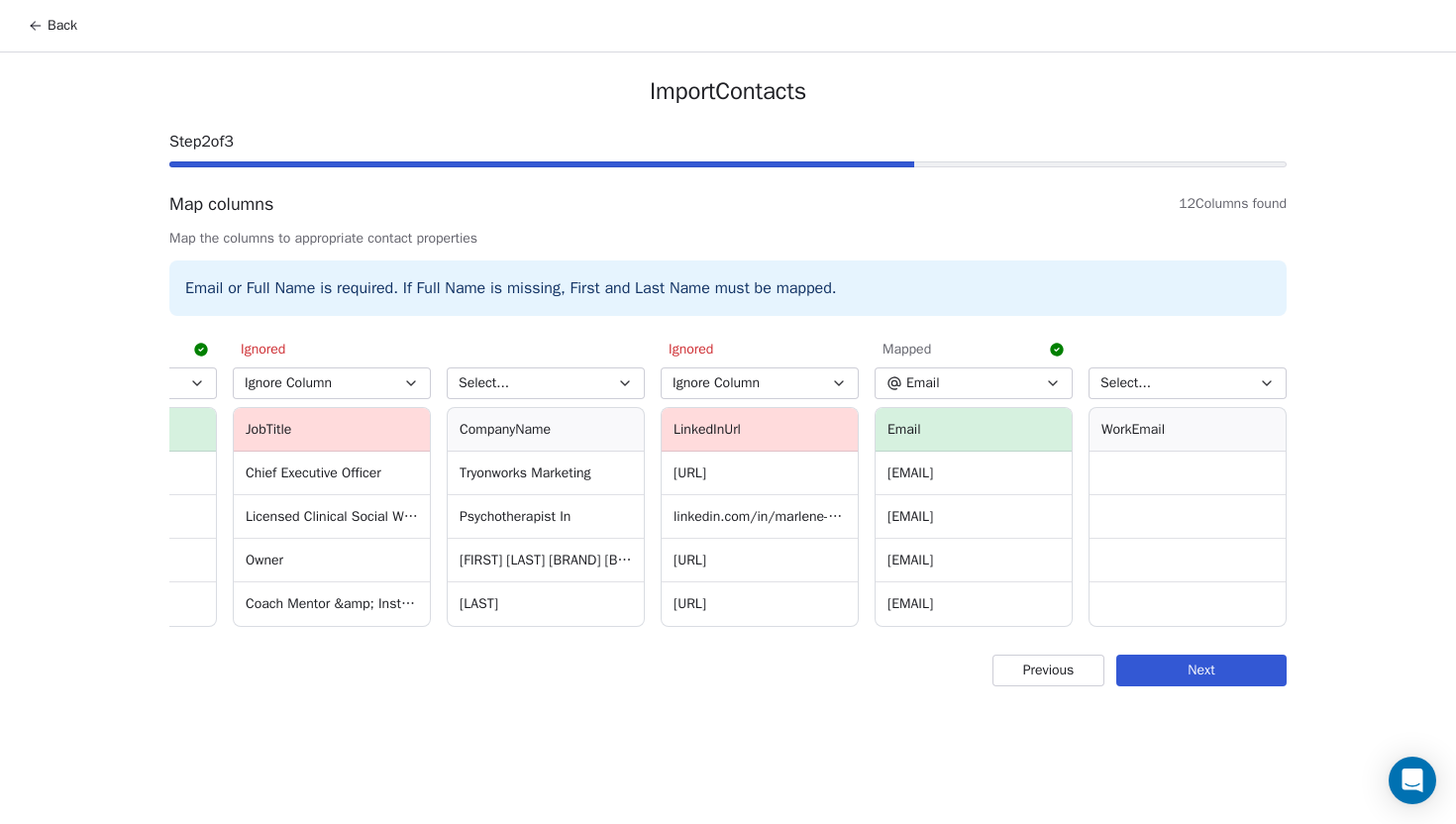 click on "Select..." at bounding box center (1188, 383) 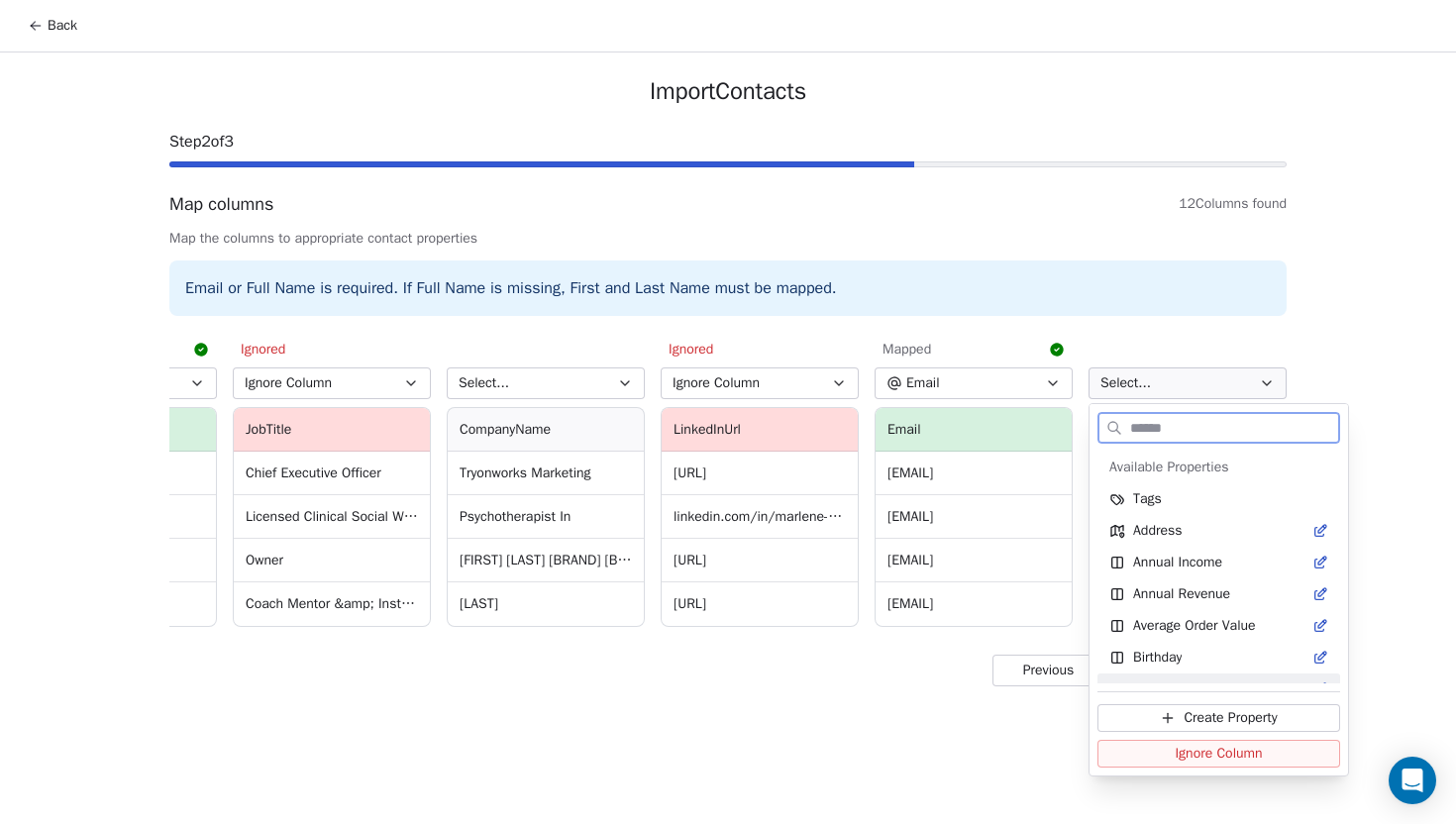 click on "Ignore Column" at bounding box center [1218, 754] 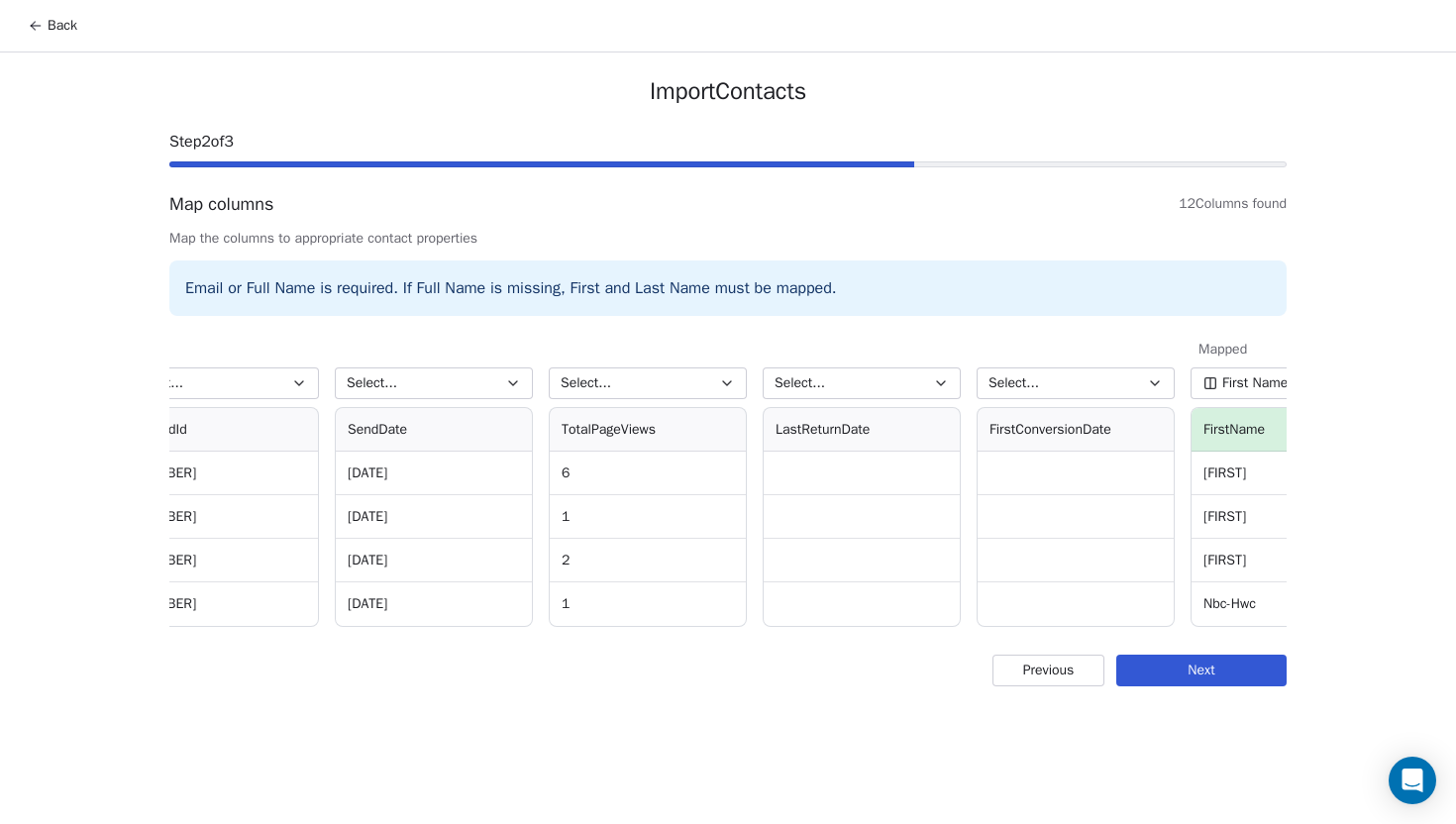 scroll, scrollTop: 0, scrollLeft: 0, axis: both 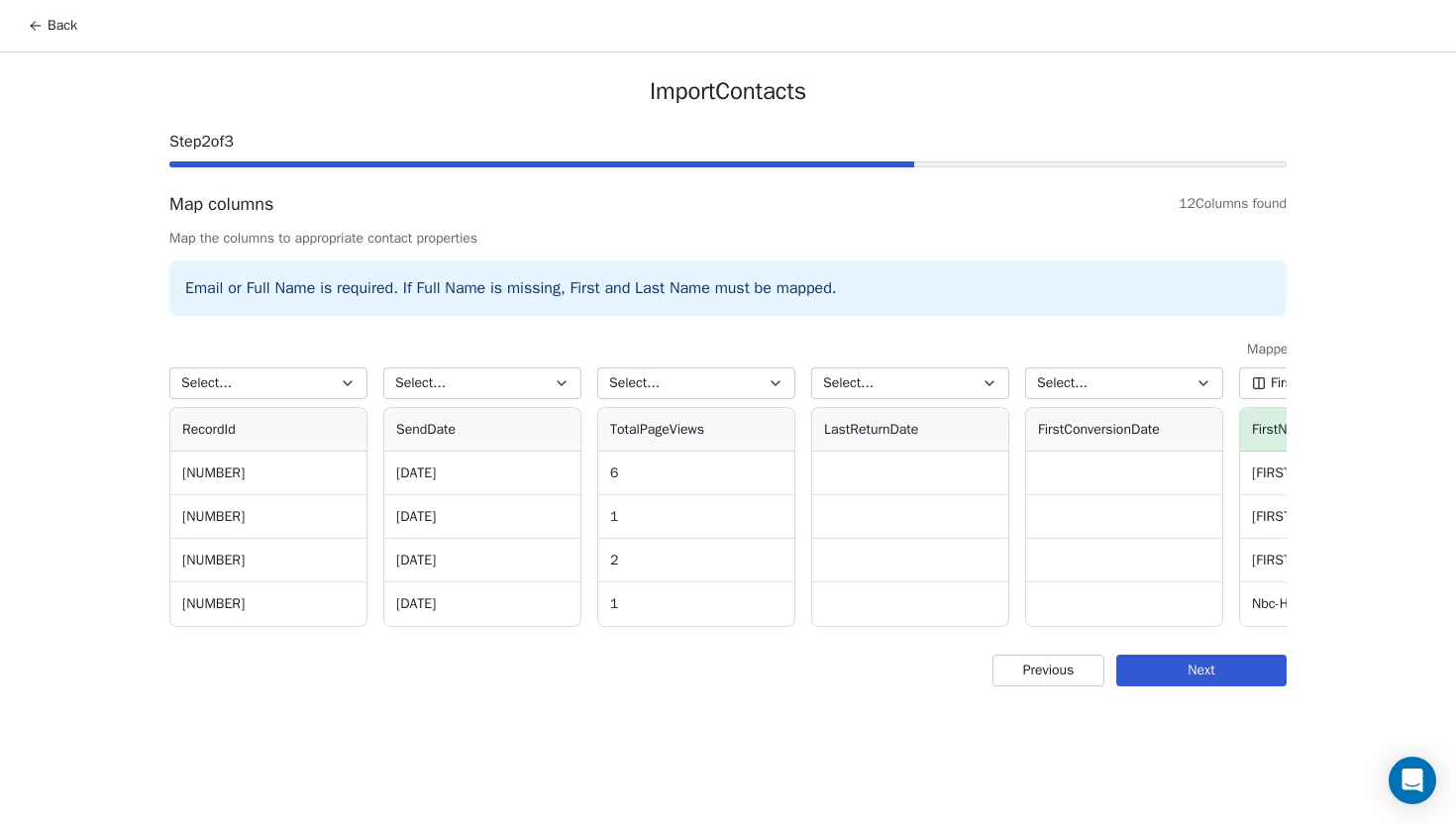 click on "Next" at bounding box center [1201, 670] 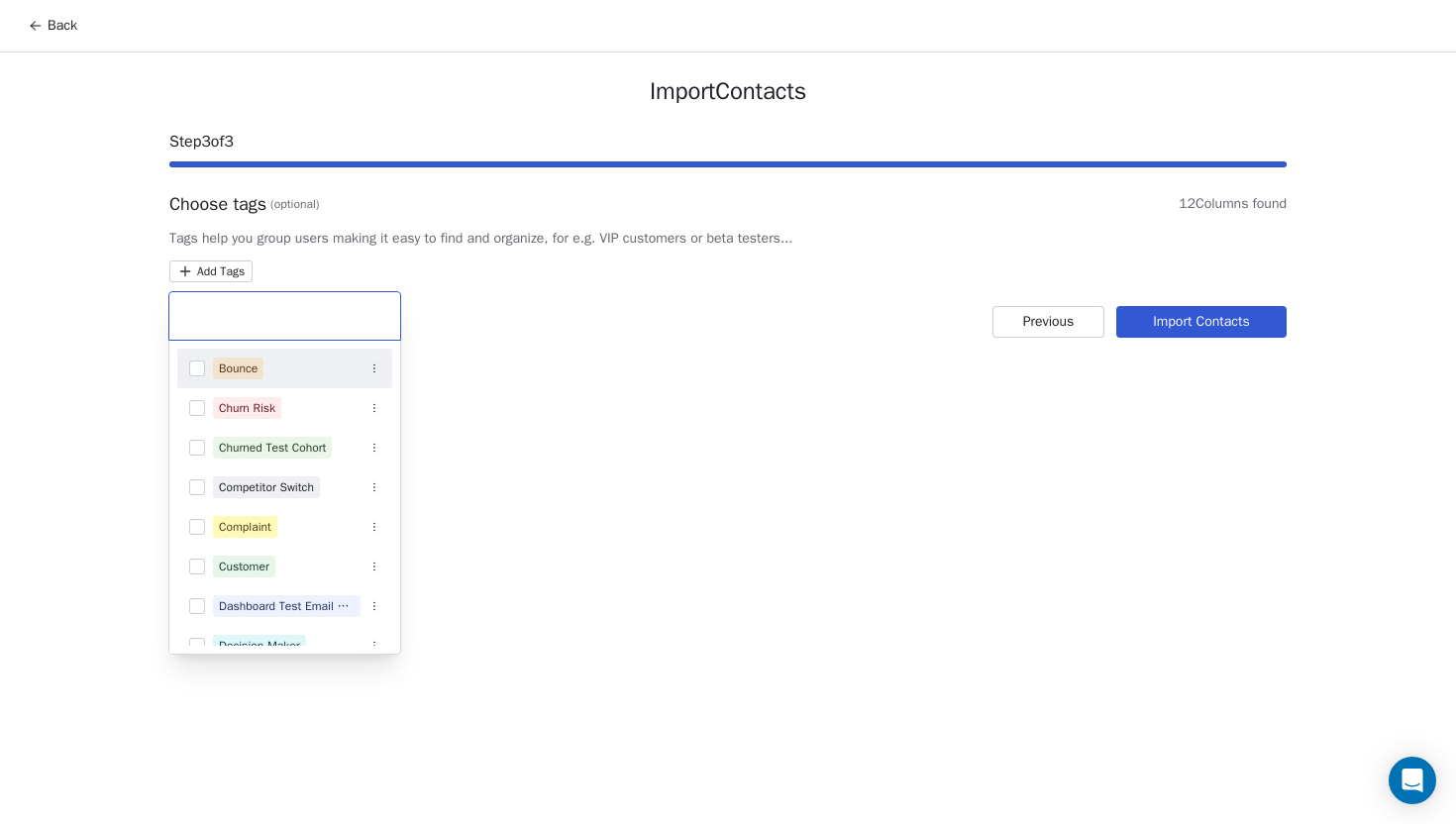 click on "Back Import  Contacts Step  3  of  3 Choose tags (optional) 12  Columns found Tags help you group users making it easy to find and organize, for e.g. VIP customers or beta testers...  Add Tags Previous Import Contacts
Bounce Churn Risk Churned Test Cohort Competitor Switch Complaint Customer Dashboard Test Email Recipients Decision Maker Filled WLAB Interest Form From Intercom Postive Review Investor Lead" at bounding box center (728, 412) 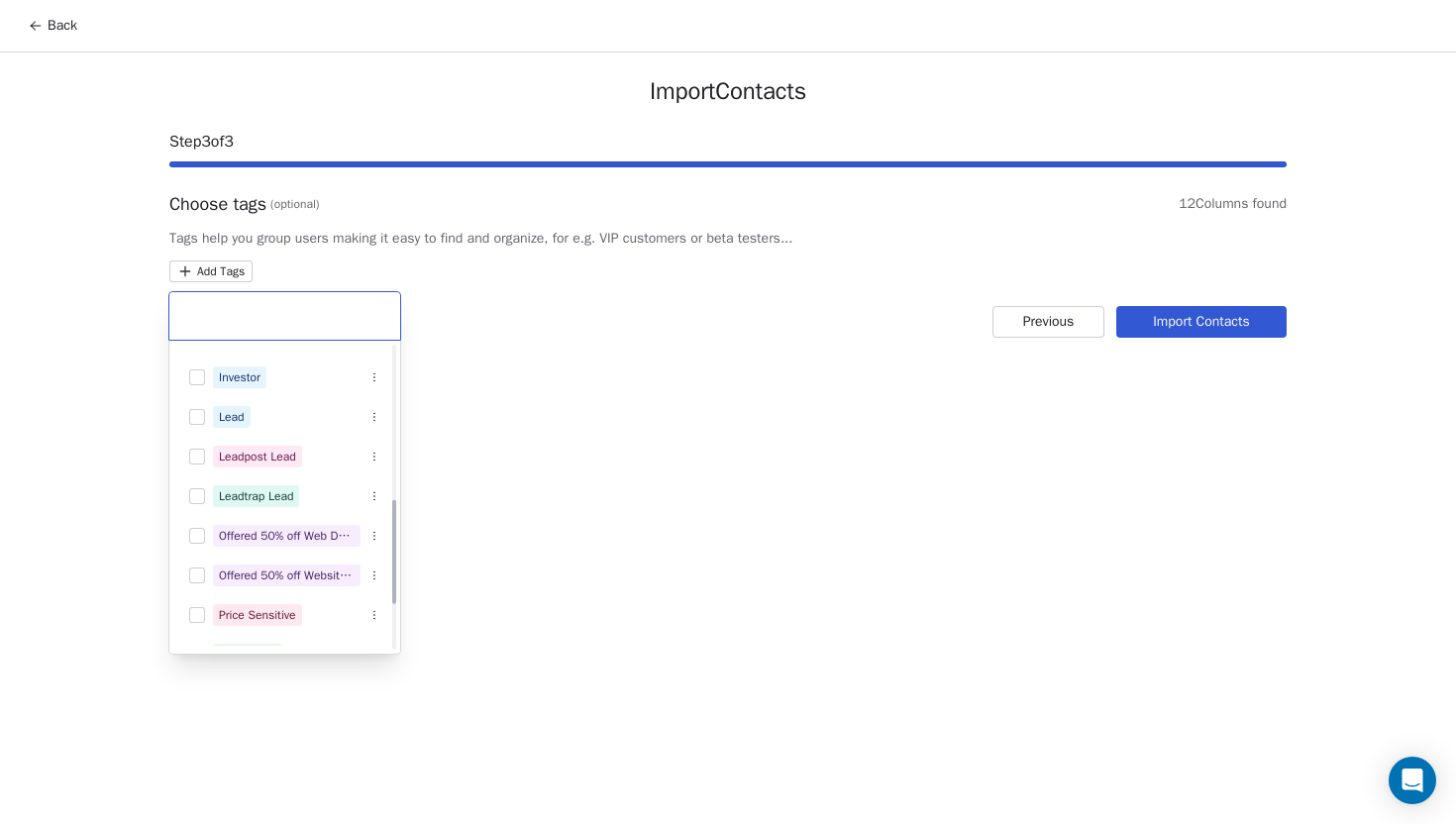 scroll, scrollTop: 445, scrollLeft: 0, axis: vertical 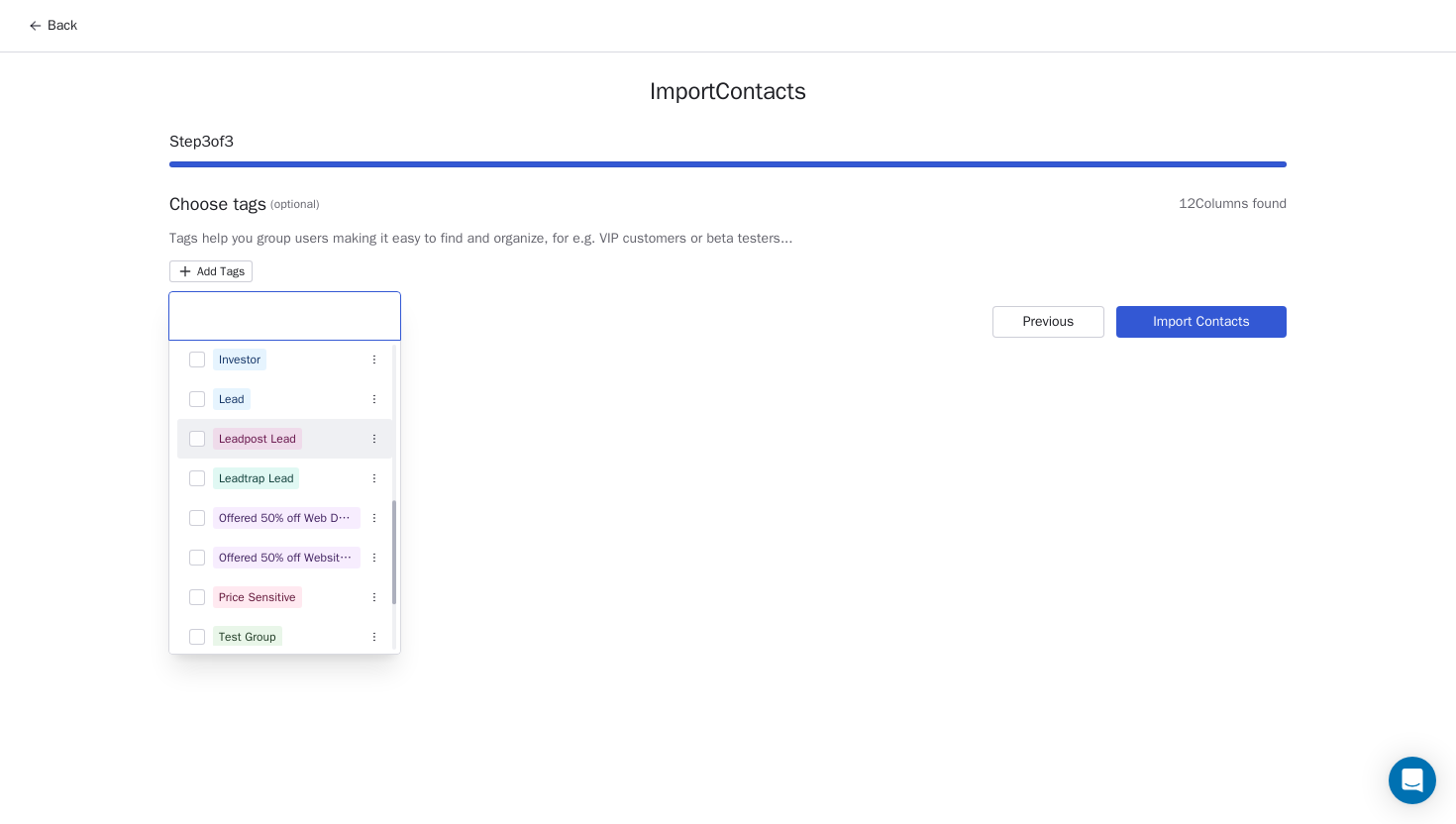 click on "Leadpost Lead" at bounding box center [284, 439] 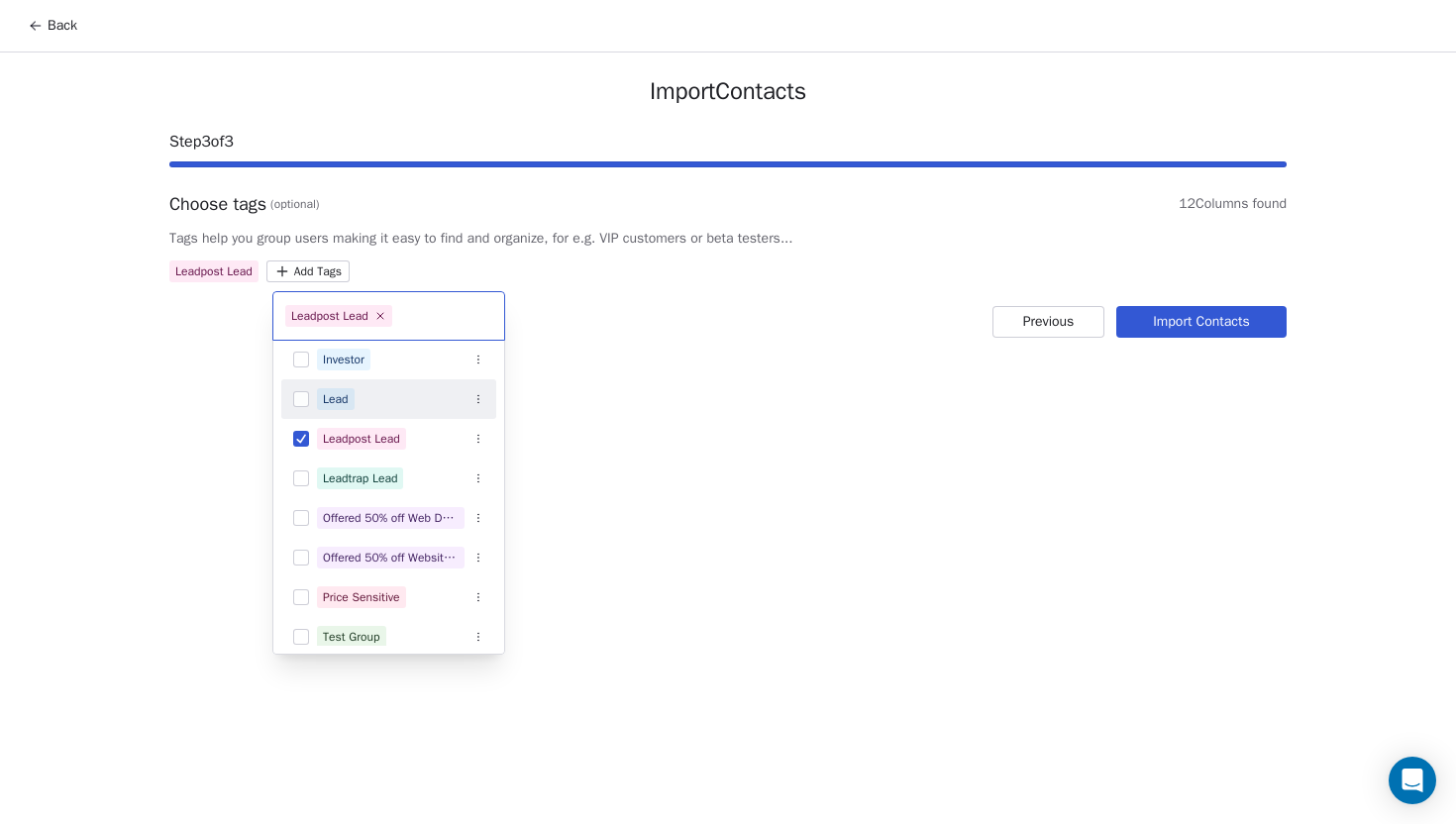 click on "Back Import  Contacts Step  3  of  3 Choose tags (optional) 12  Columns found Tags help you group users making it easy to find and organize, for e.g. VIP customers or beta testers... Leadpost Lead  Add Tags Previous Import Contacts
Leadpost Lead Dashboard Test Email Recipients Decision Maker Filled WLAB Interest Form From Intercom Postive Review Investor Lead Leadpost Lead Leadtrap Lead Offered 50% off Web Design Offered 50% off Website Design 2 Price Sensitive Test Group To Delete VIP Webinar Attendee" at bounding box center (728, 412) 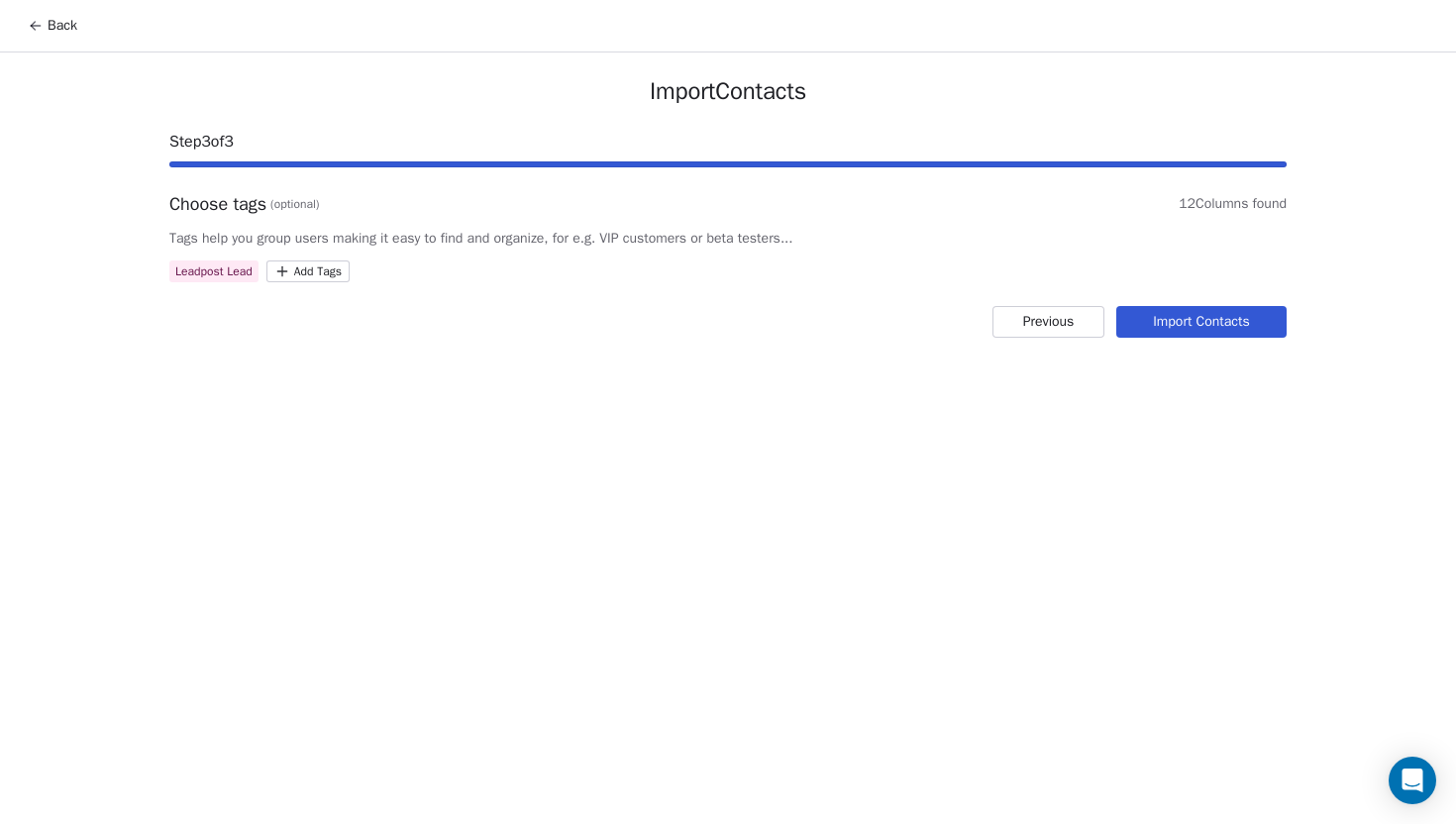 click on "Import Contacts" at bounding box center [1201, 322] 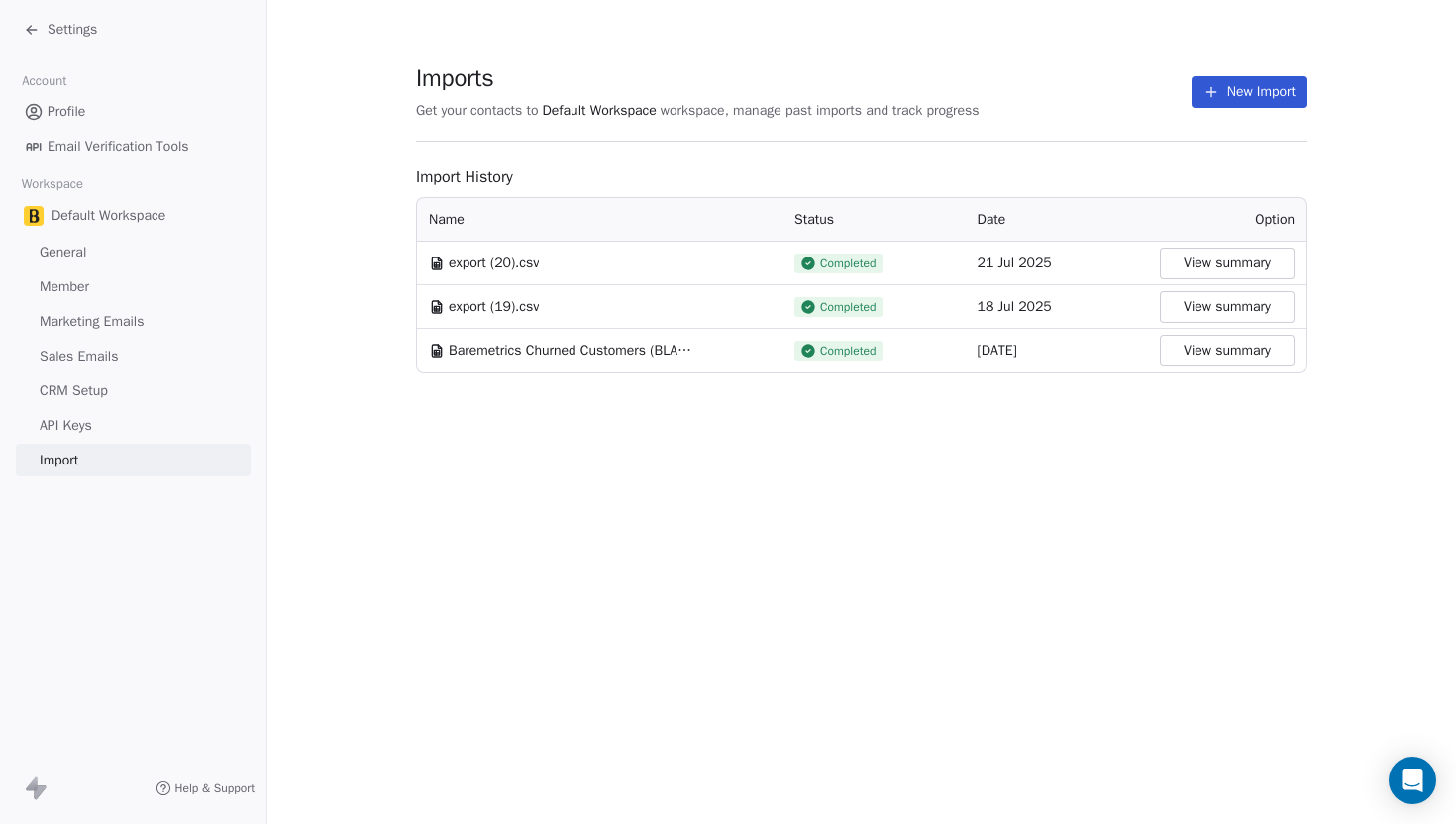 click on "export (20).csv" at bounding box center (493, 263) 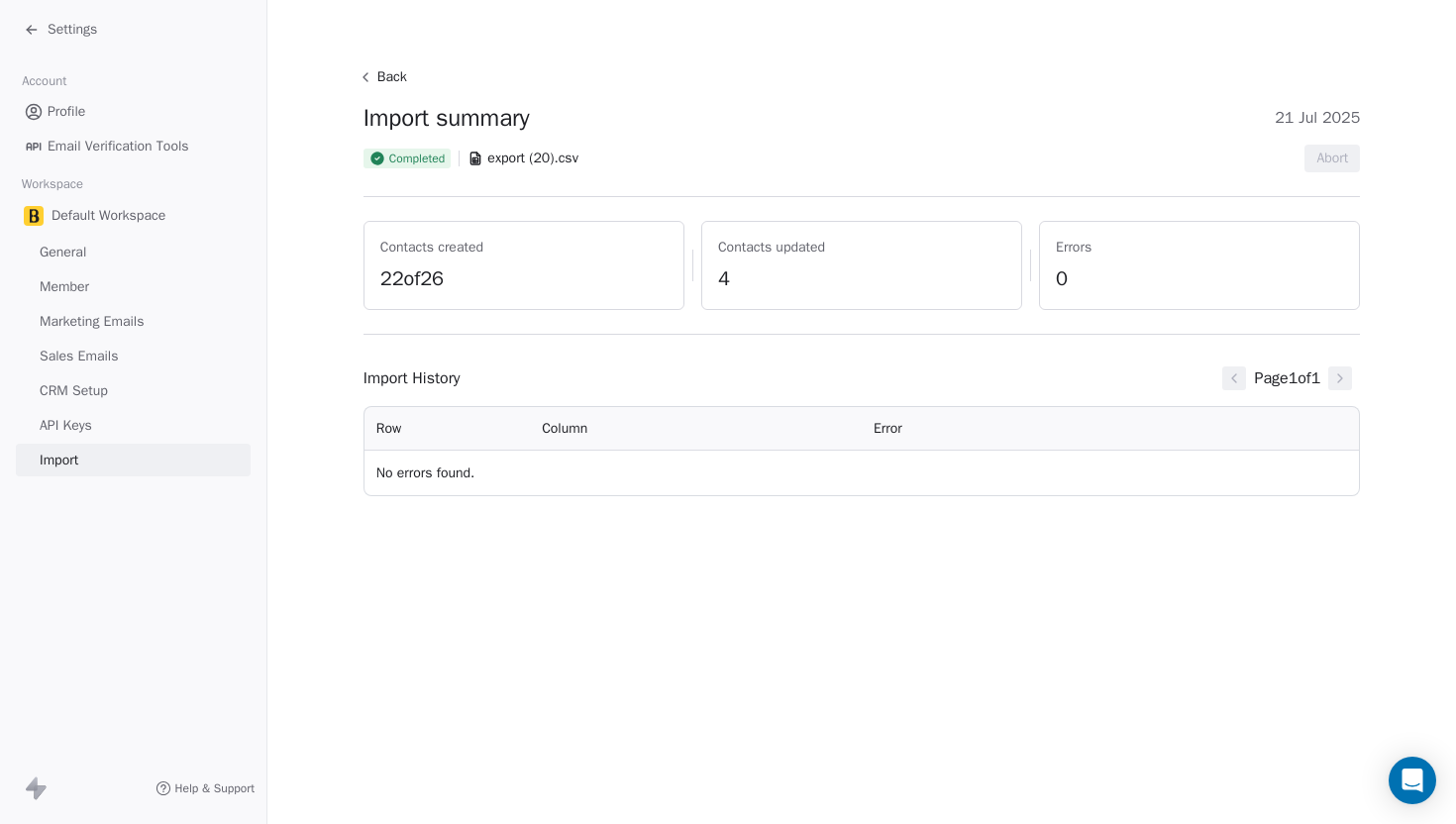 click on "Settings" at bounding box center [72, 30] 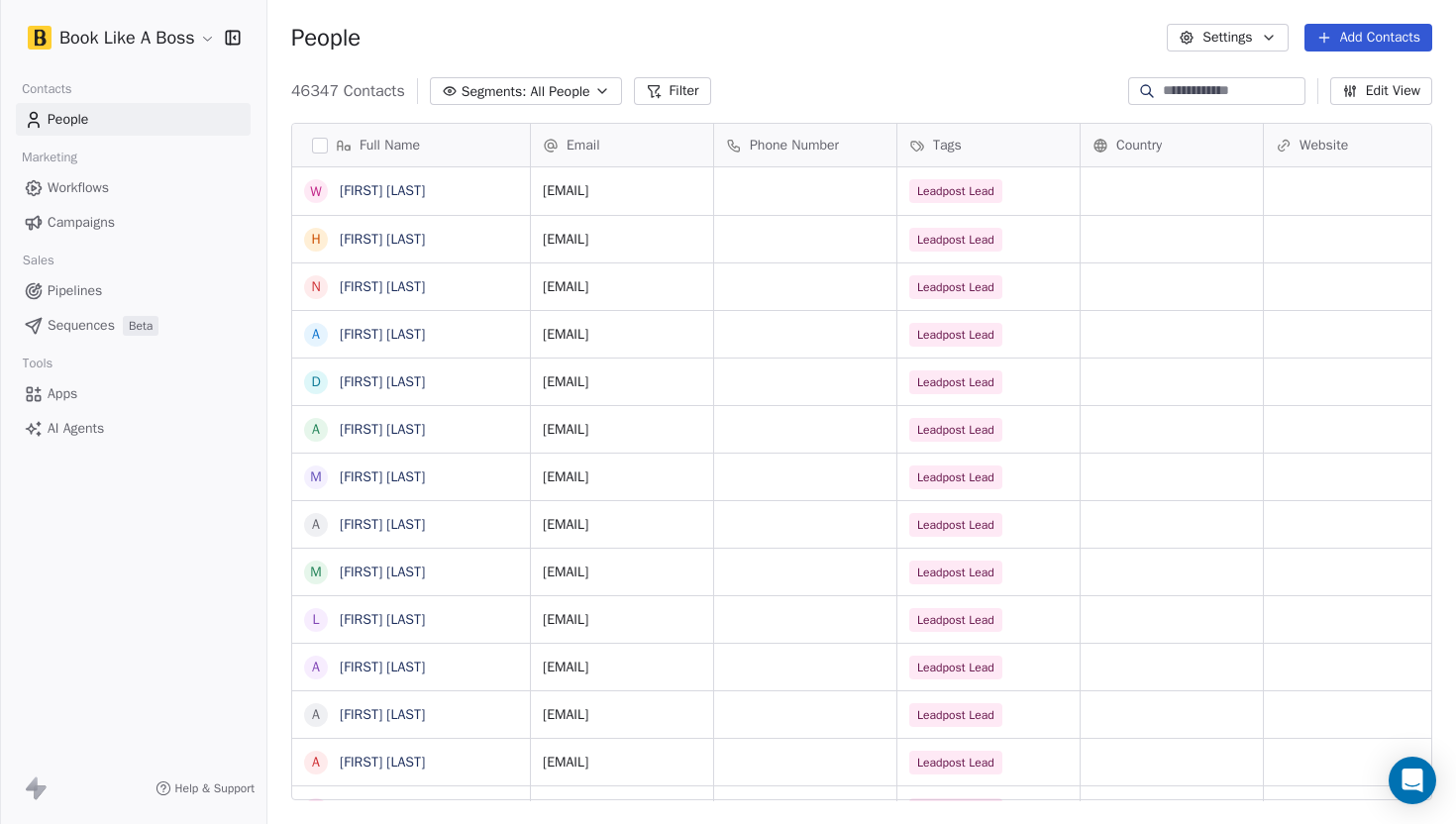 scroll, scrollTop: 1, scrollLeft: 1, axis: both 